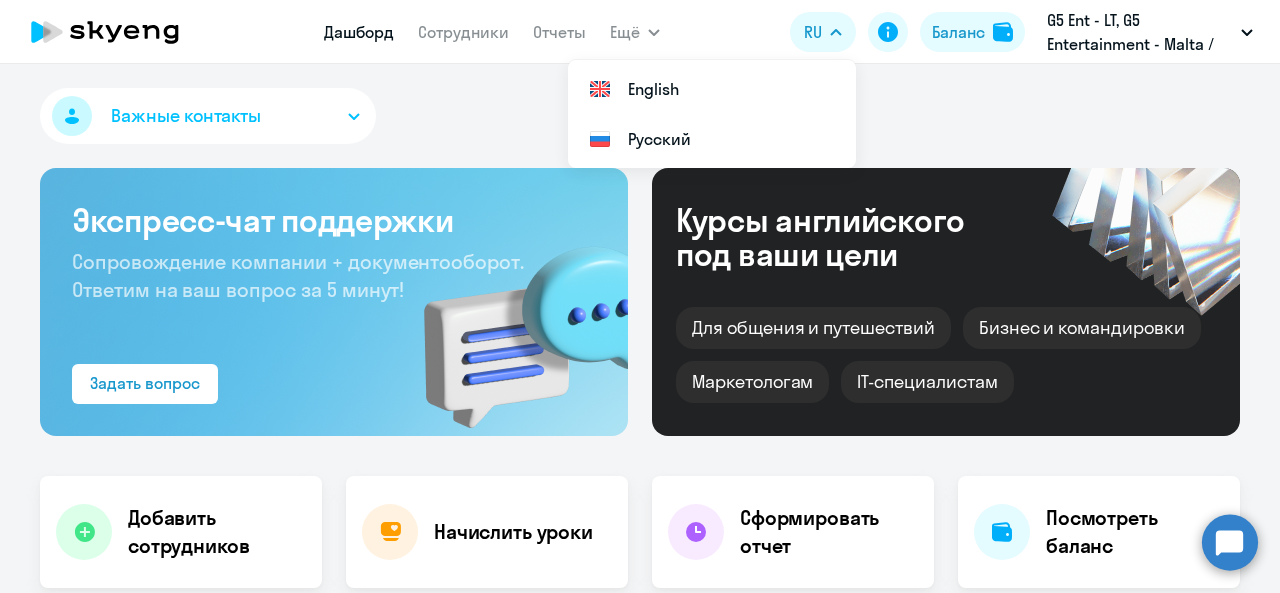 select on "30" 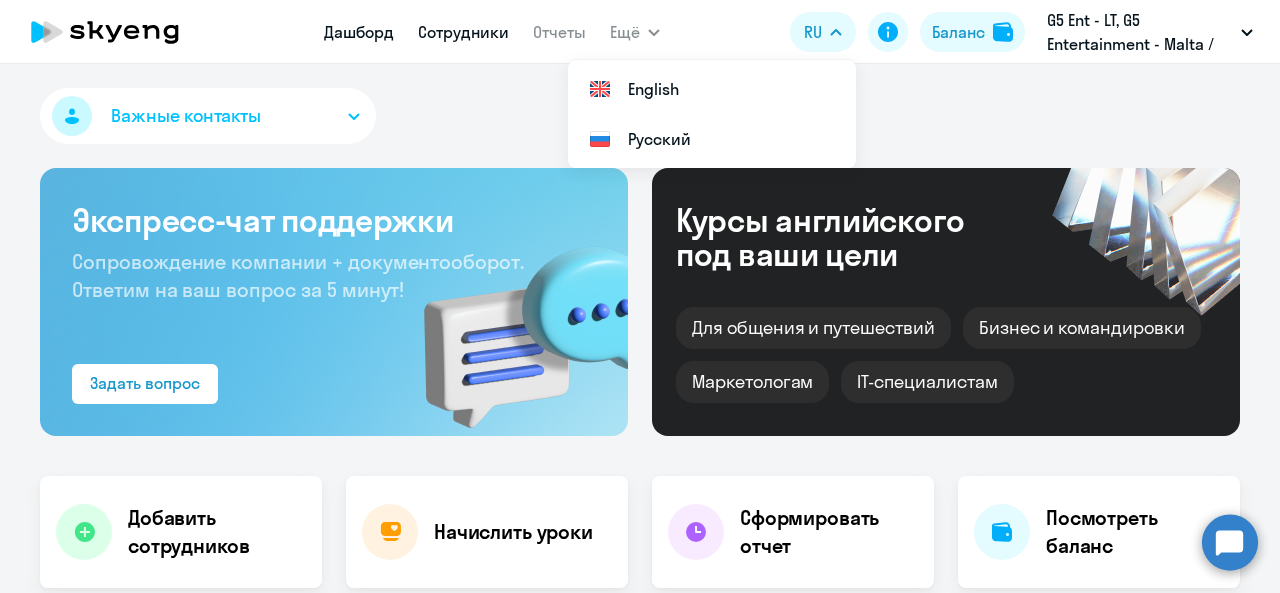 scroll, scrollTop: 0, scrollLeft: 0, axis: both 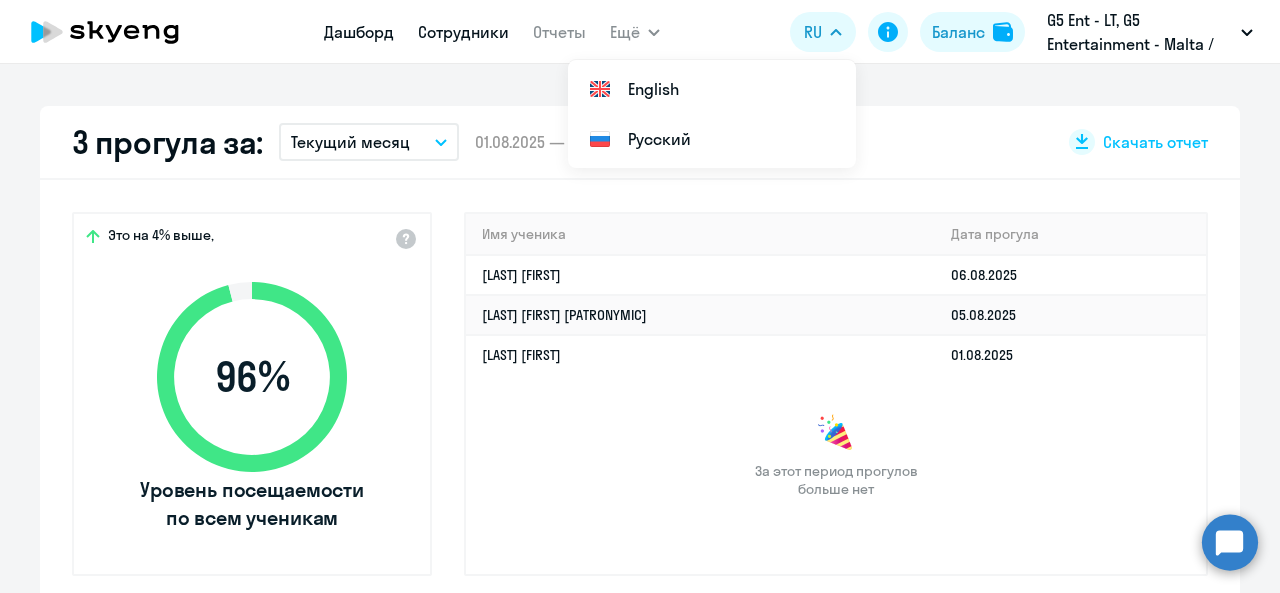 click on "Сотрудники" at bounding box center (463, 32) 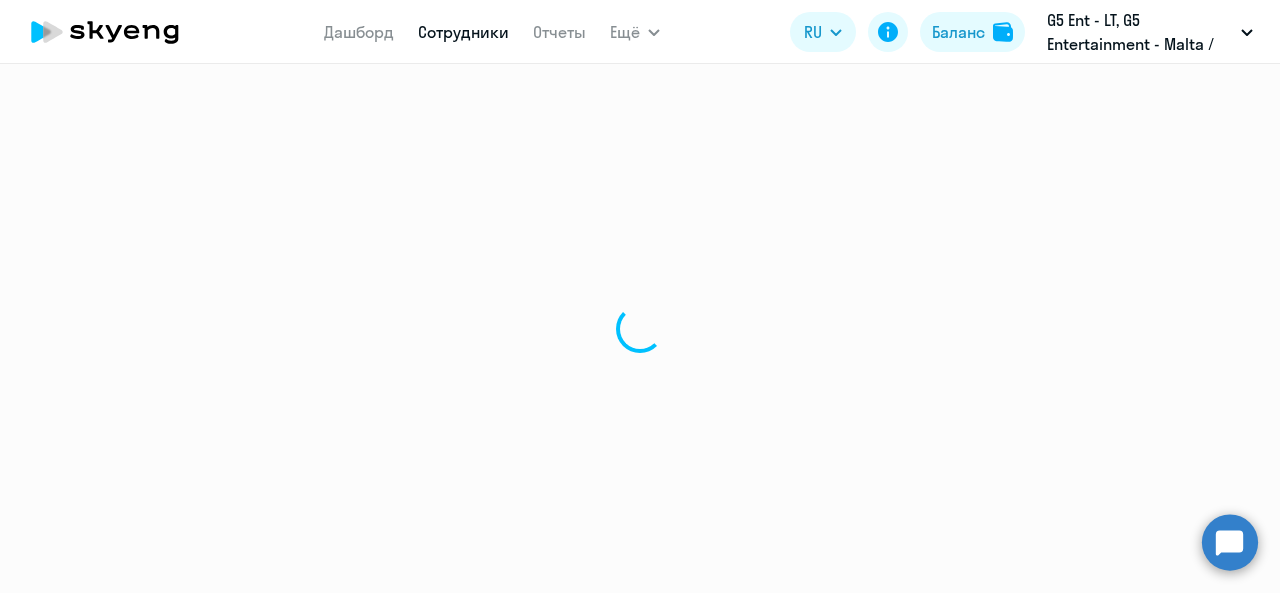 scroll, scrollTop: 0, scrollLeft: 0, axis: both 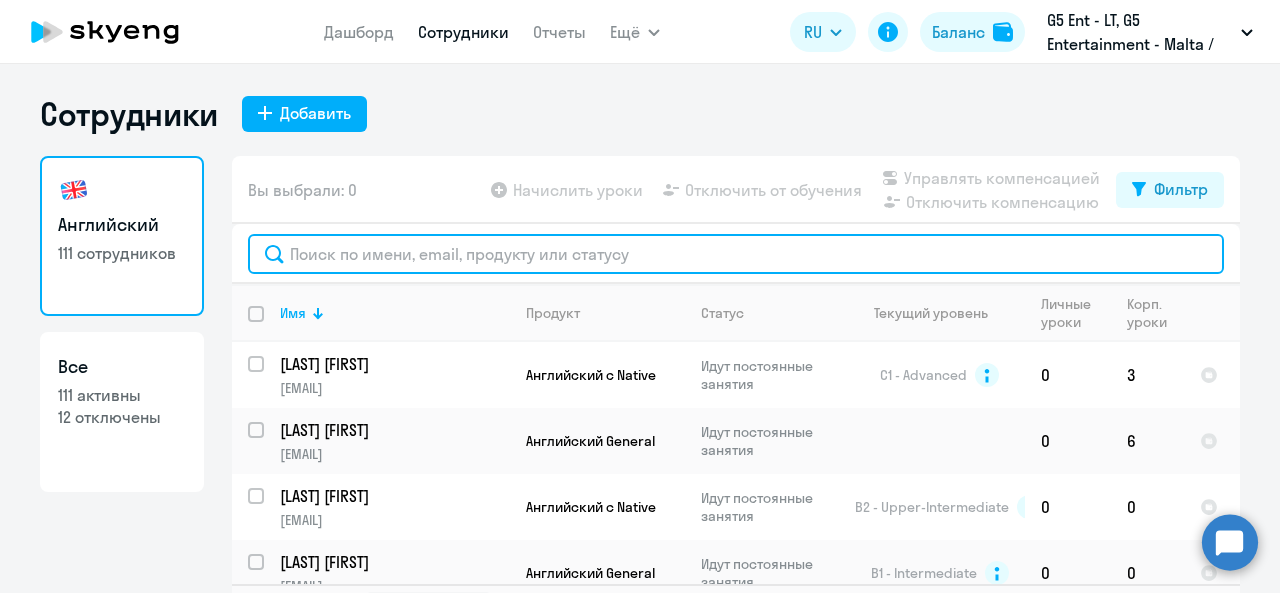 click 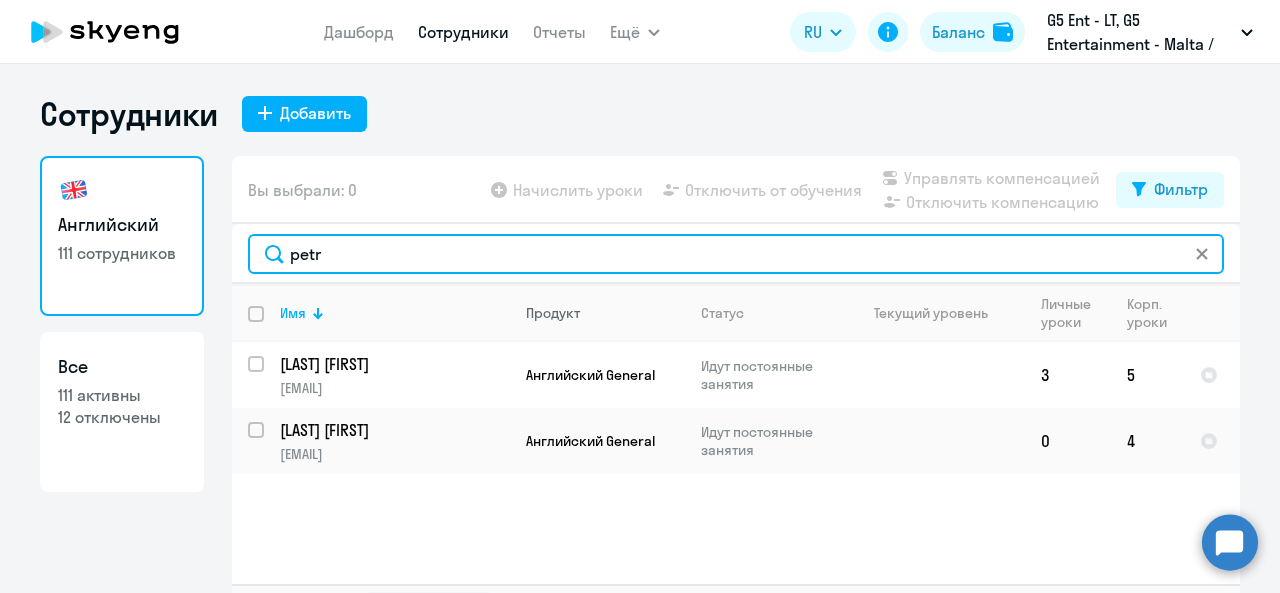 scroll, scrollTop: 0, scrollLeft: 0, axis: both 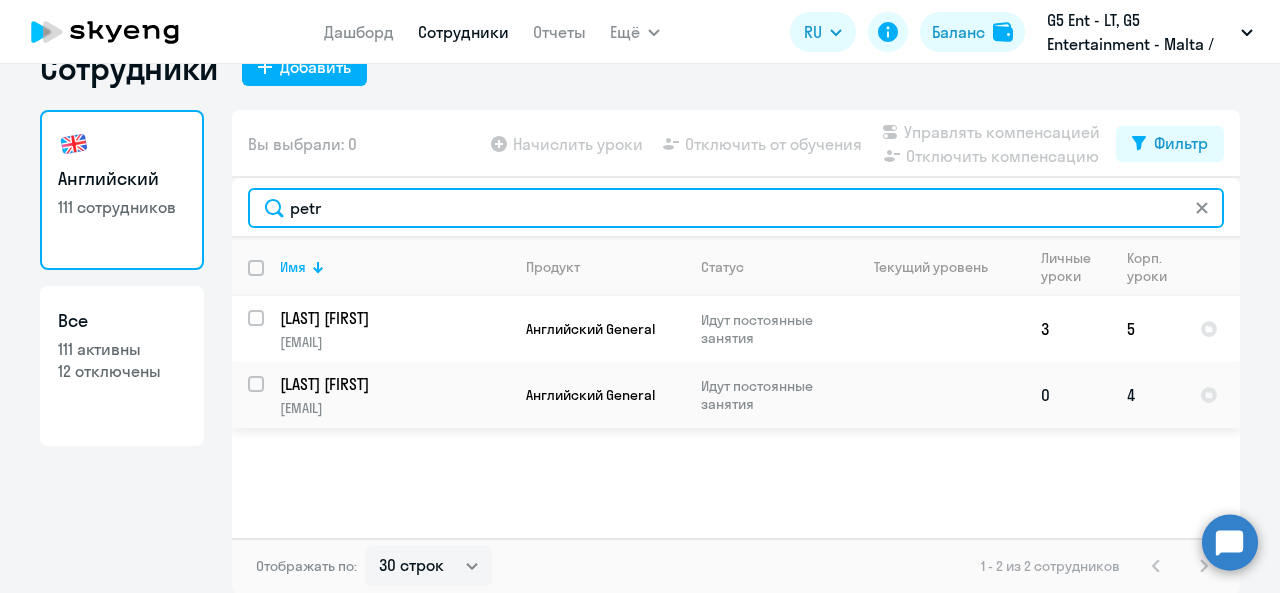 type on "petr" 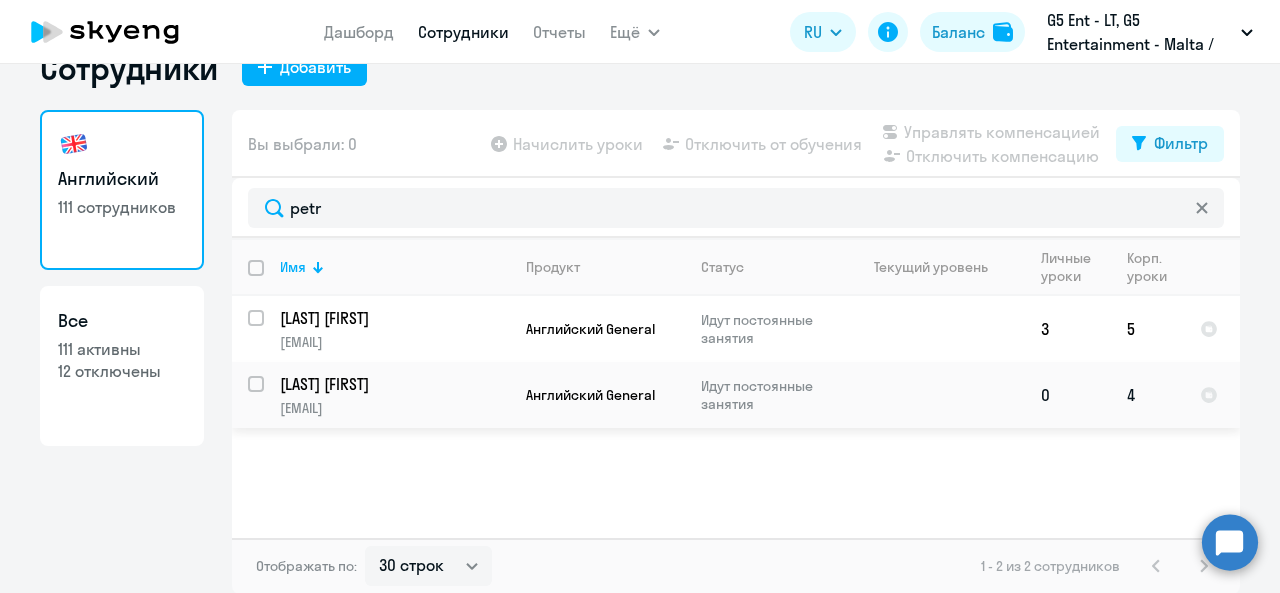 click on "4" 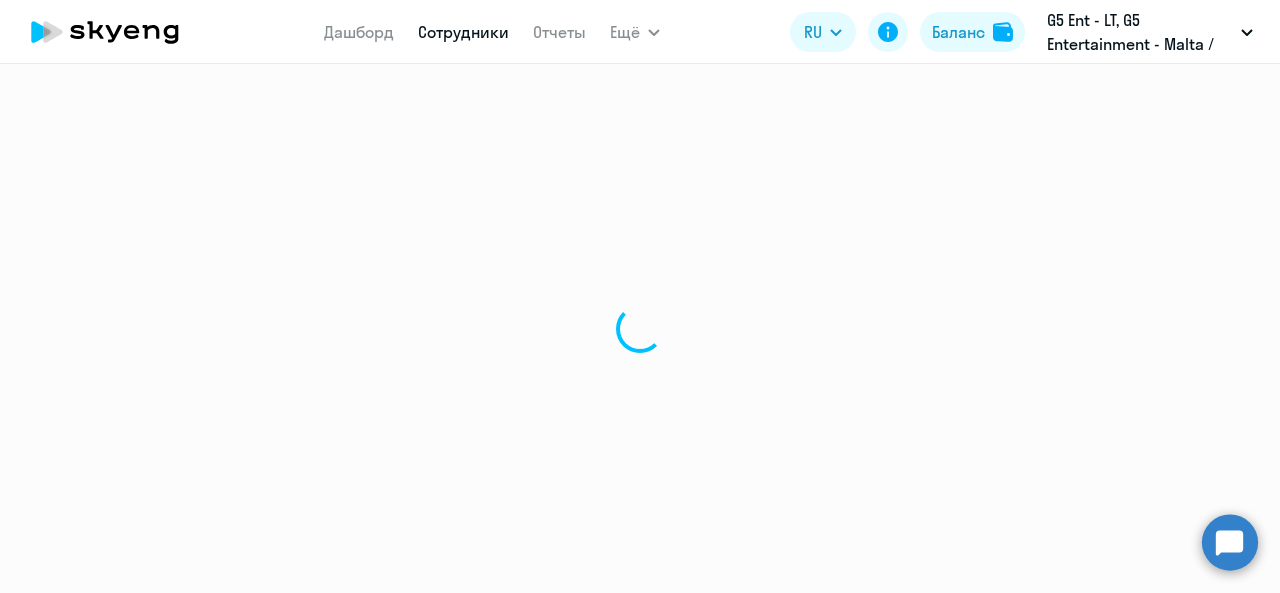 scroll, scrollTop: 0, scrollLeft: 0, axis: both 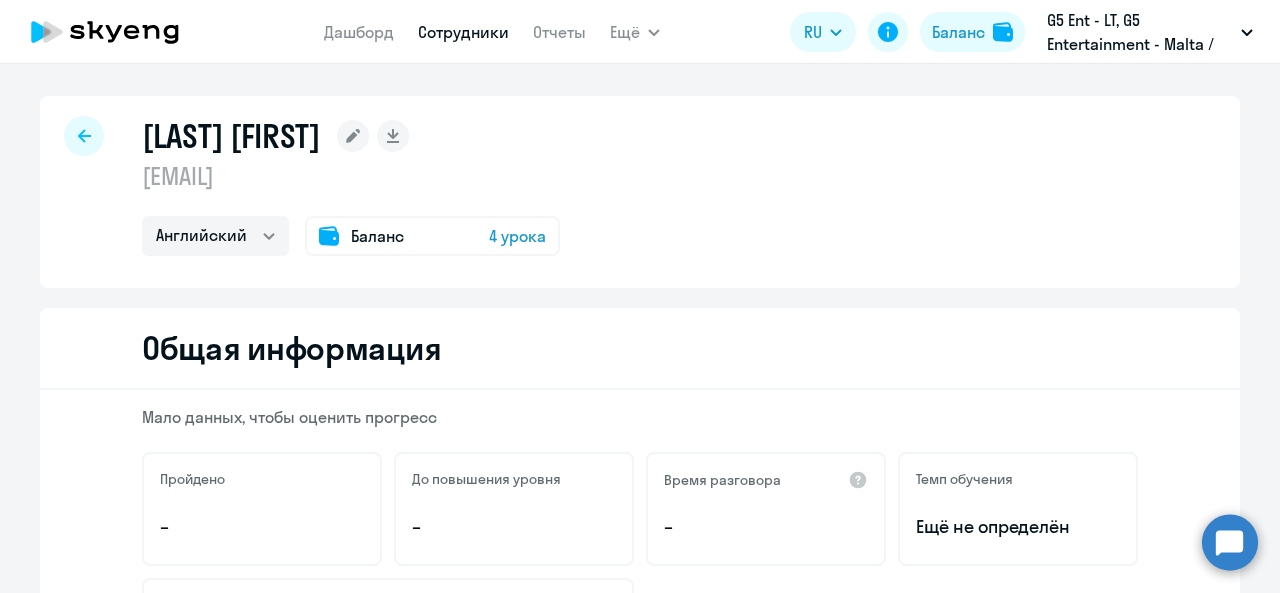 click on "4 урока" 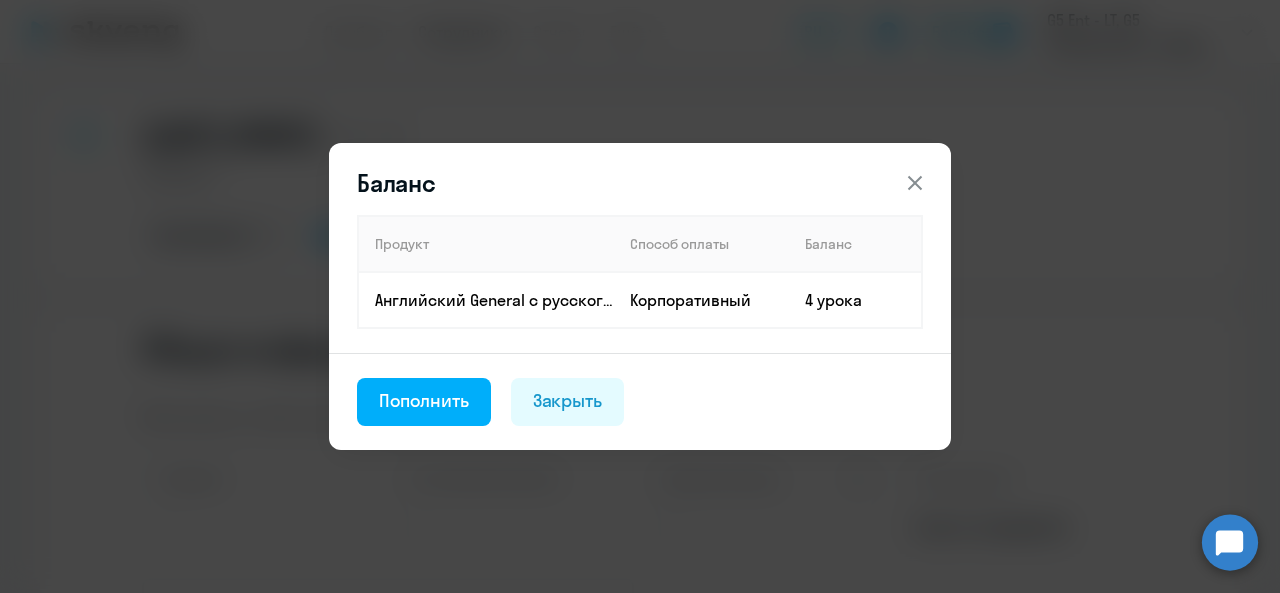 click on "Баланс Продукт Способ оплаты Баланс Английский General с русскоговорящим преподавателем Корпоративный 4 урока Пополнить Закрыть" at bounding box center (640, 296) 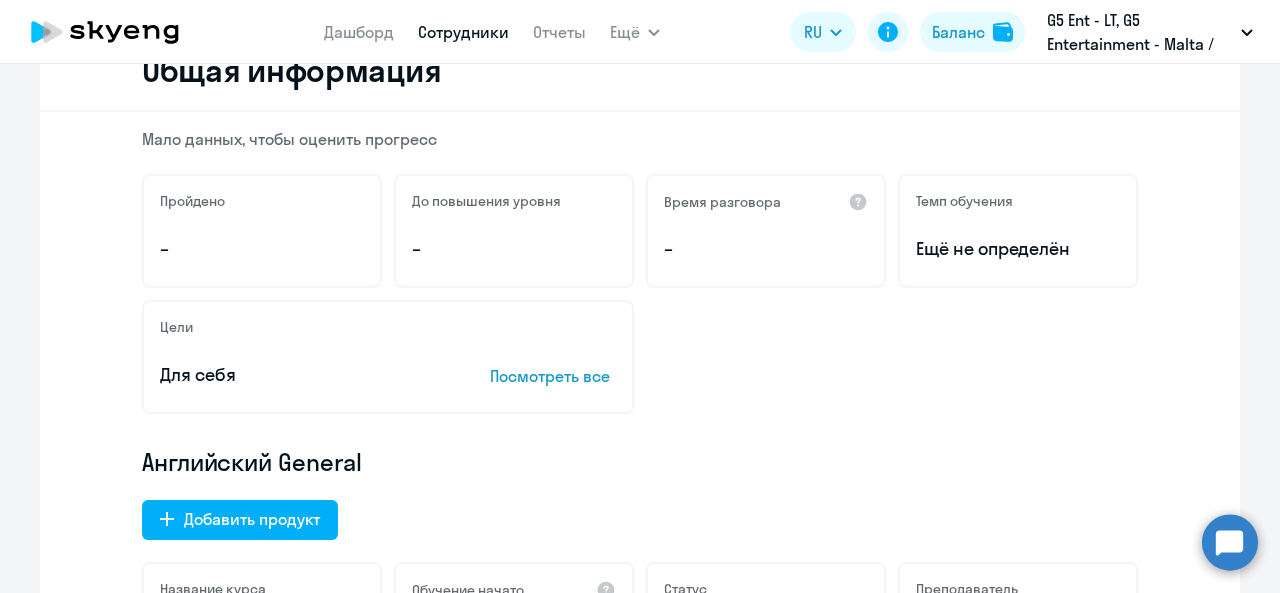 scroll, scrollTop: 0, scrollLeft: 0, axis: both 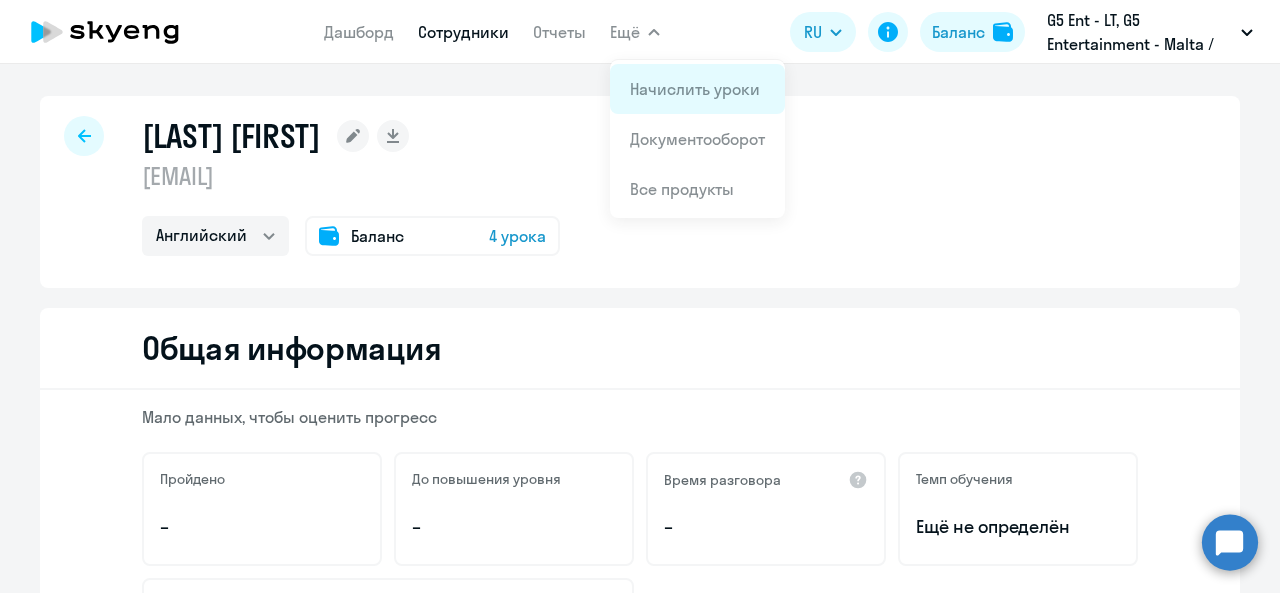 click on "Начислить уроки" at bounding box center (695, 89) 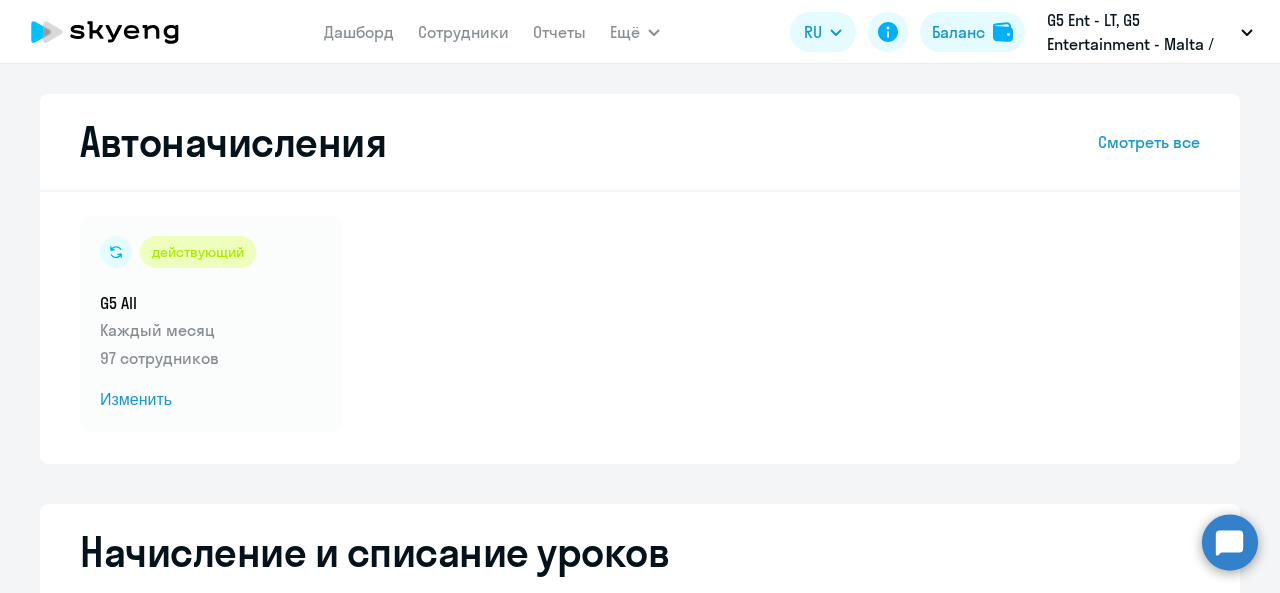 select on "10" 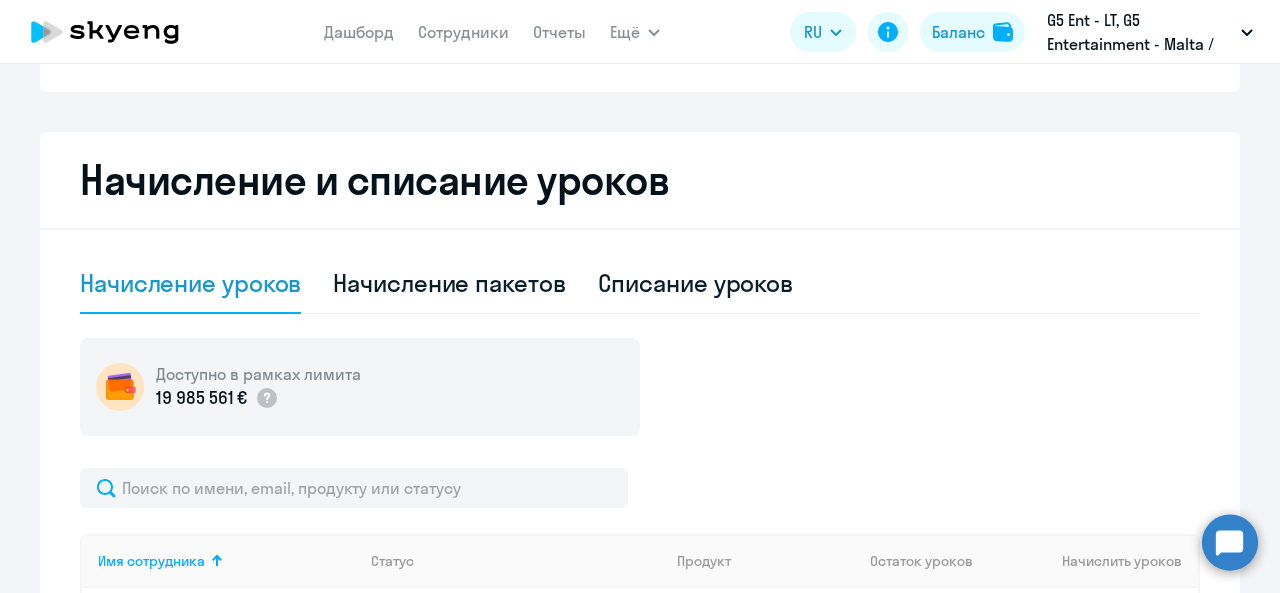 scroll, scrollTop: 496, scrollLeft: 0, axis: vertical 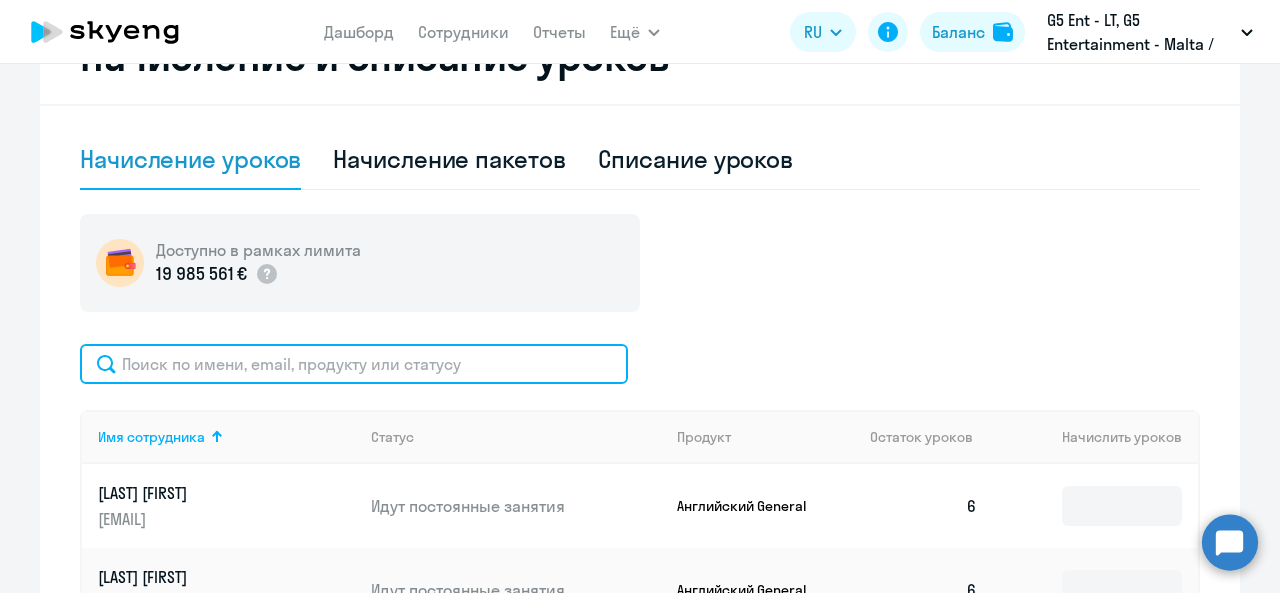 click 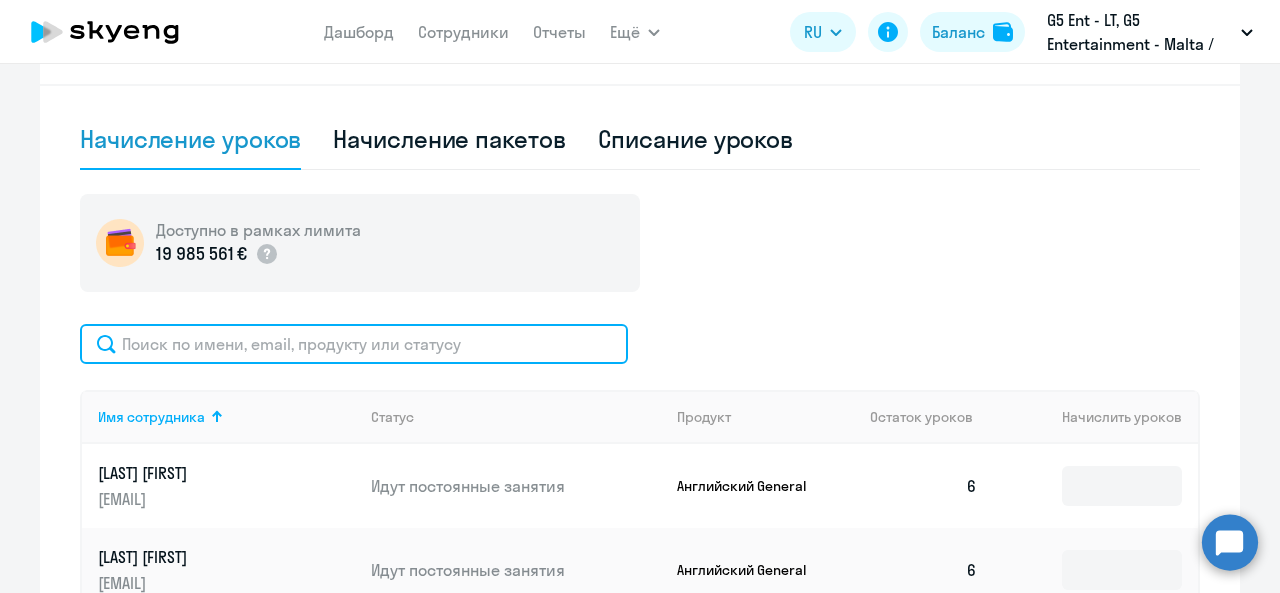 scroll, scrollTop: 494, scrollLeft: 0, axis: vertical 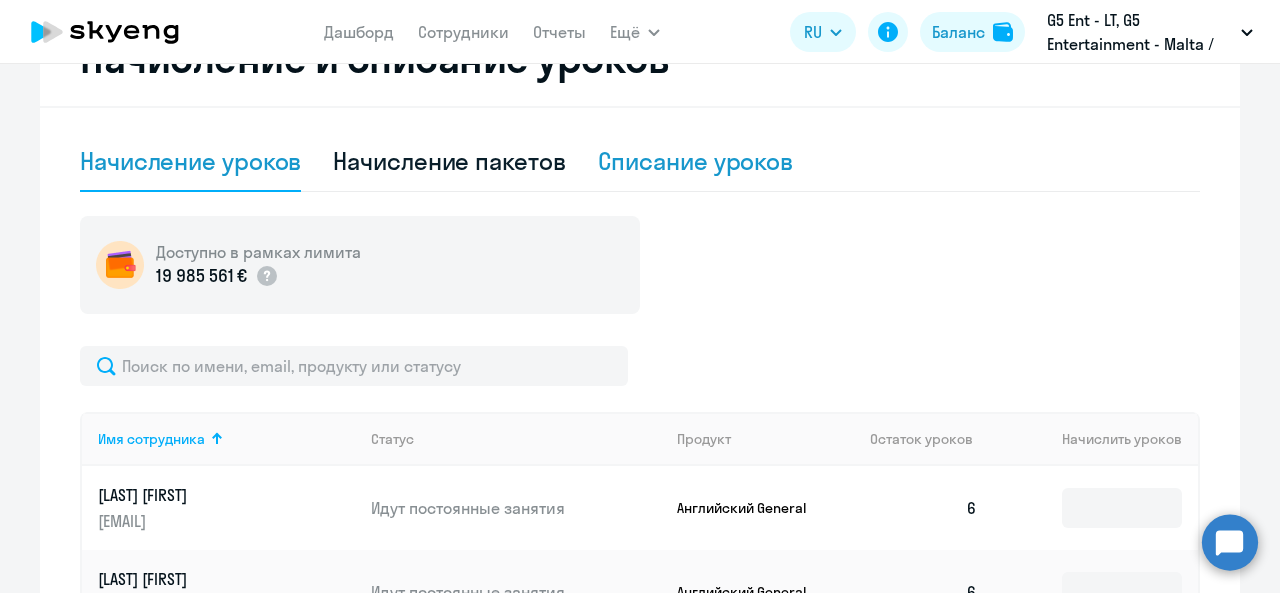 click on "Списание уроков" 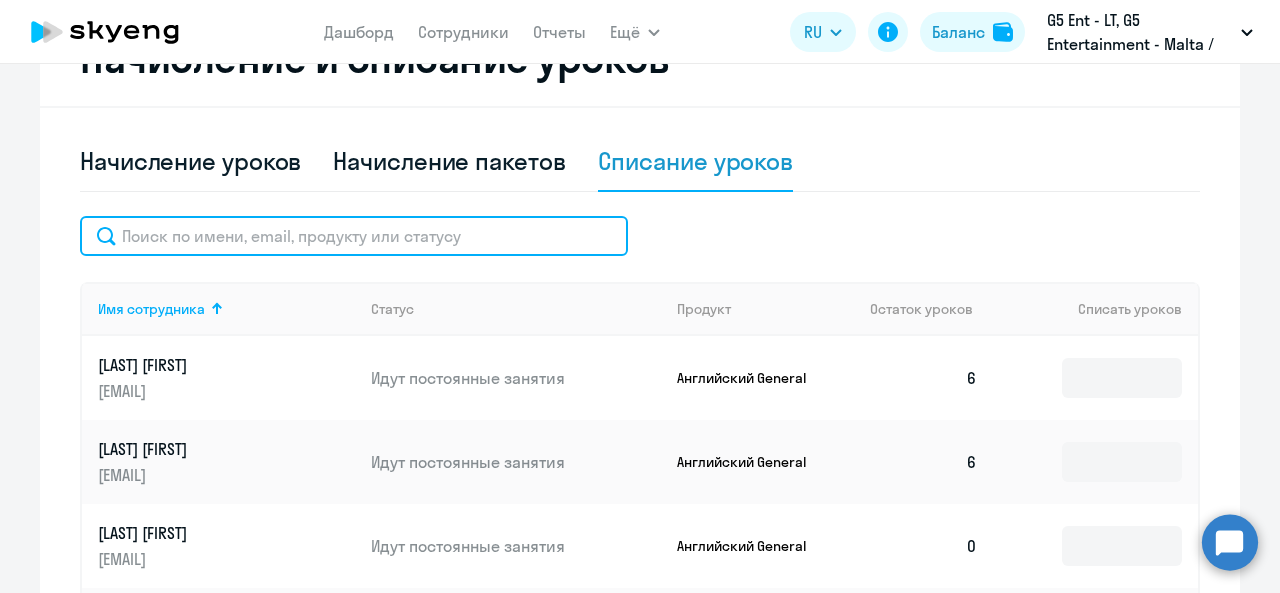 click 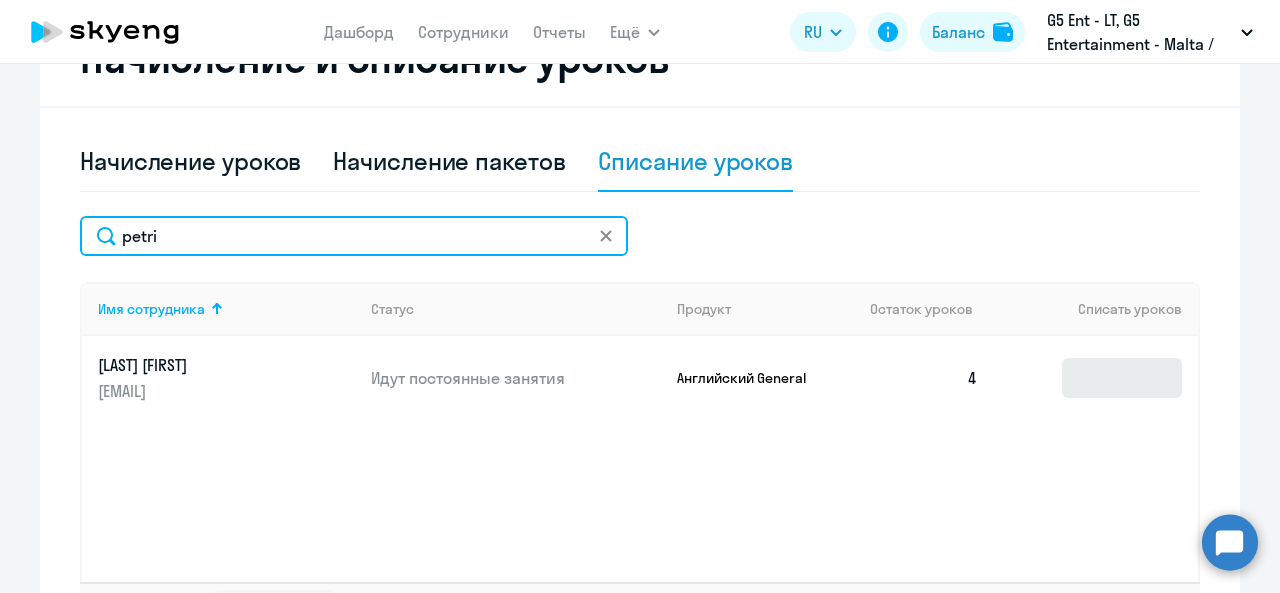 type on "petri" 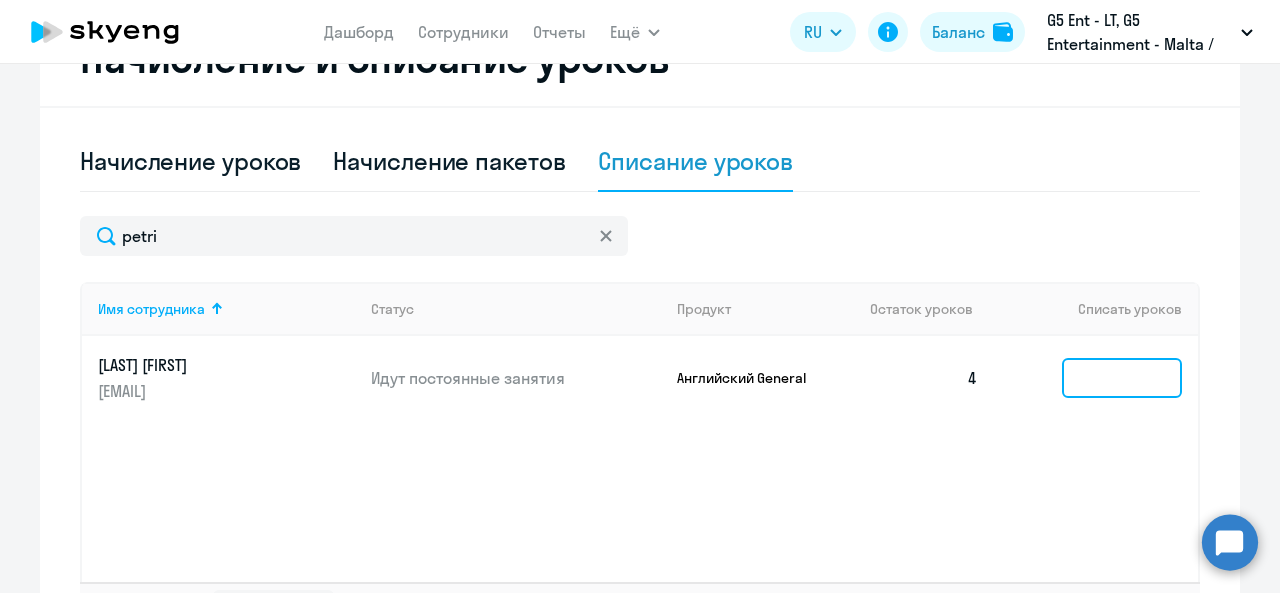 click 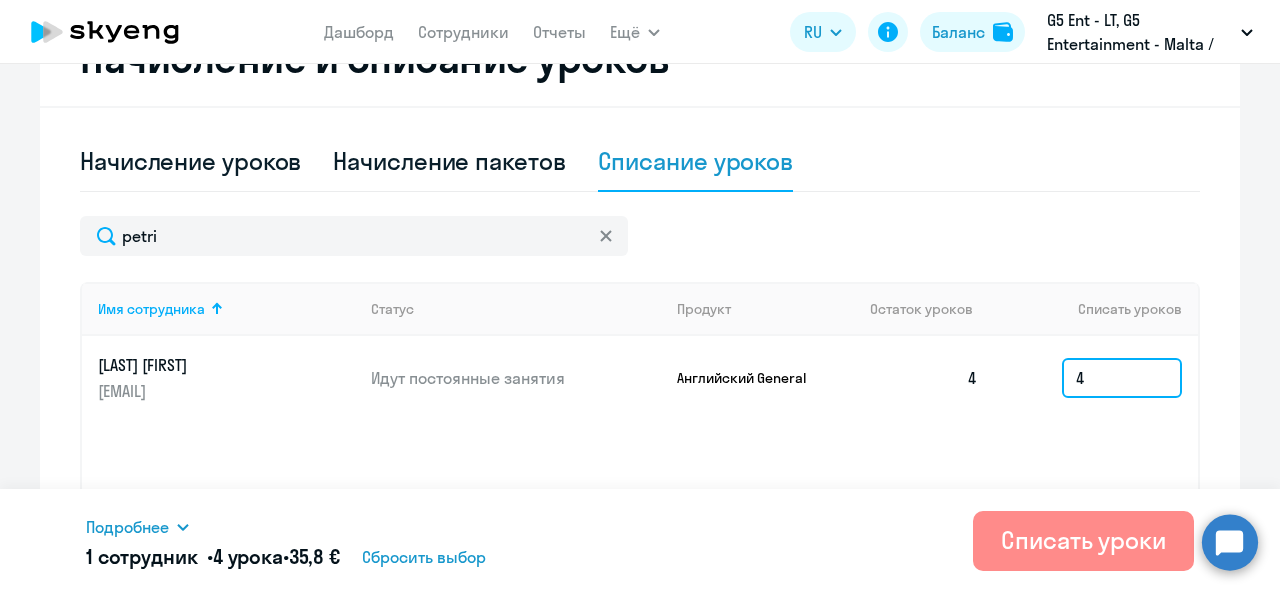 type on "4" 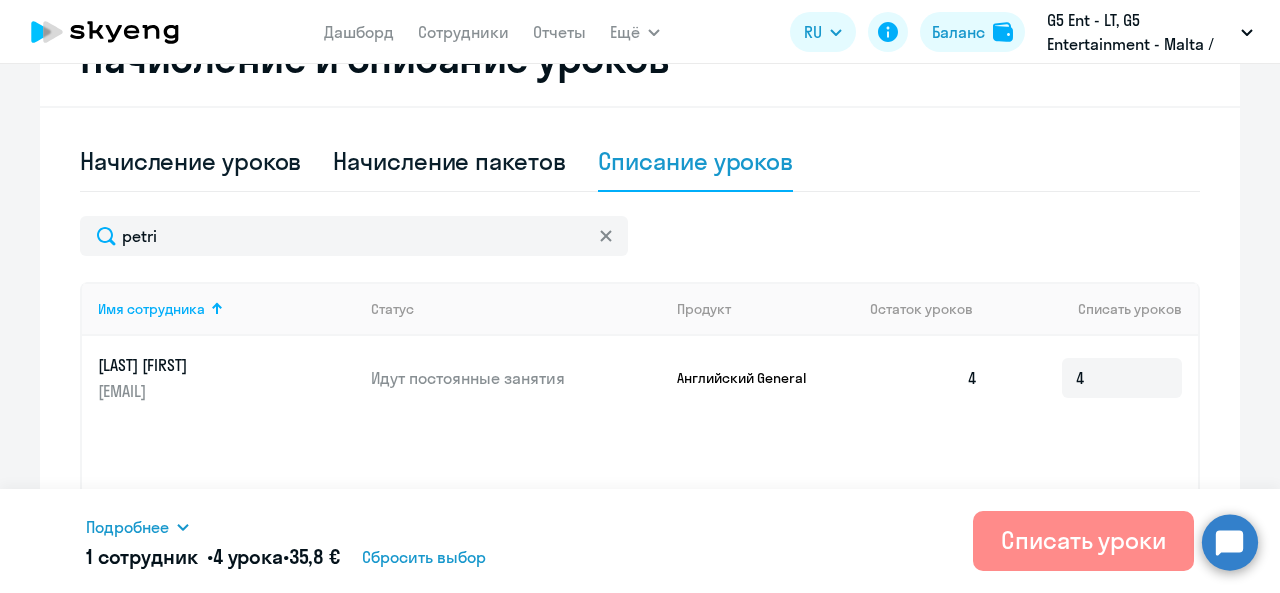 click on "Списать уроки" at bounding box center [1083, 540] 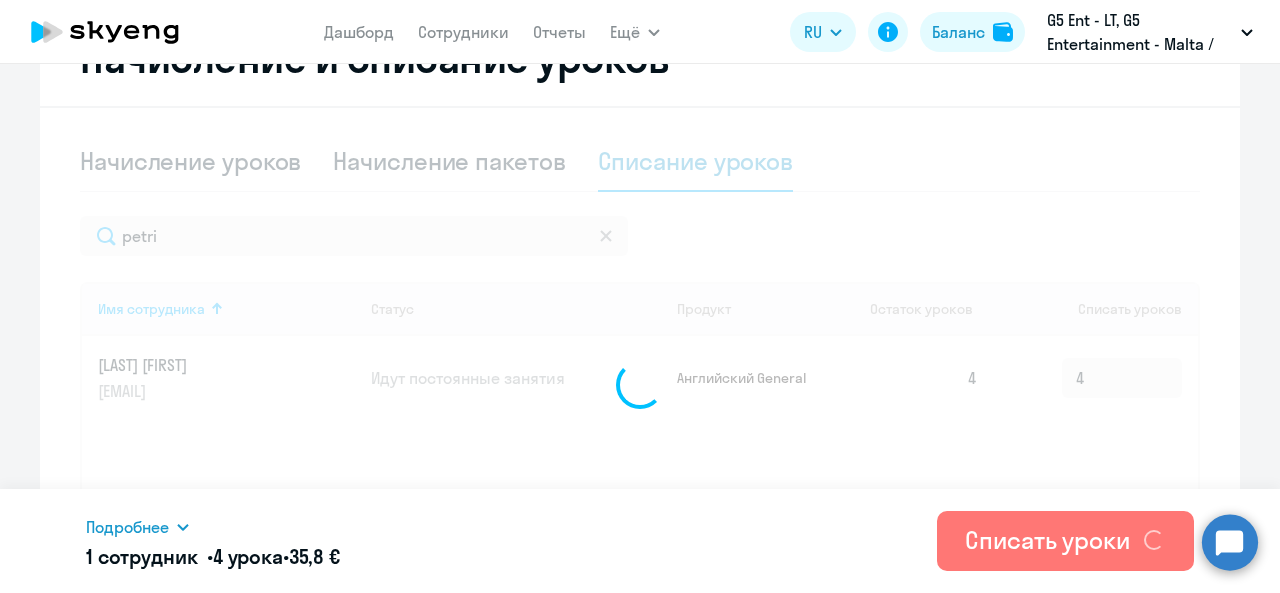 type 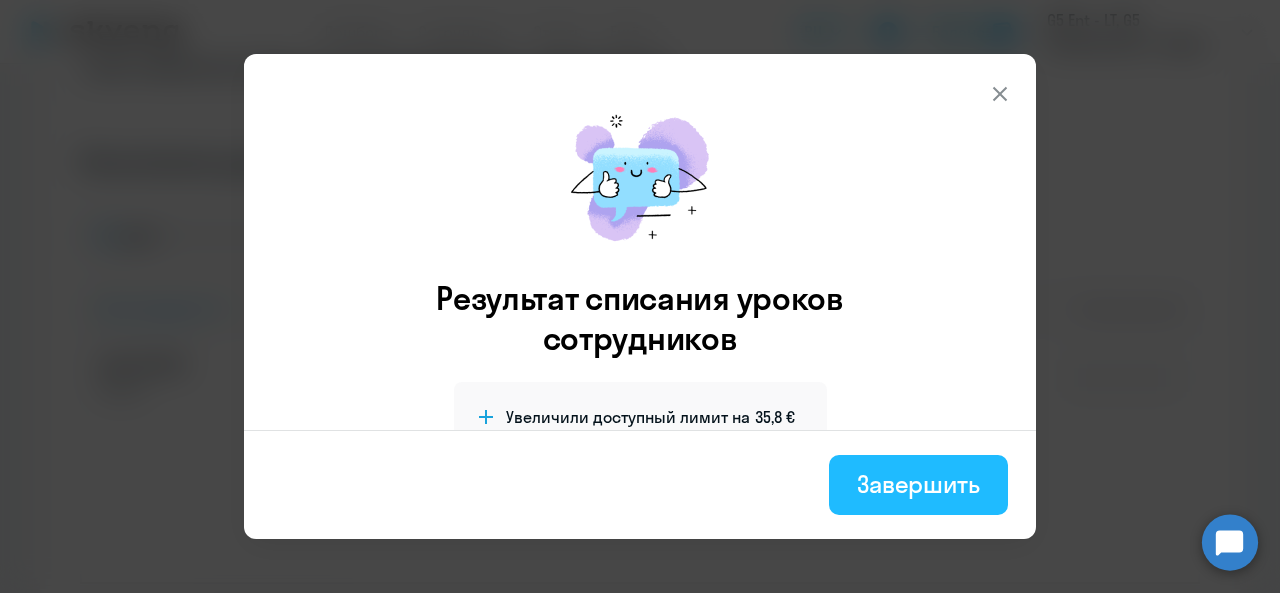 click on "Завершить" at bounding box center [918, 484] 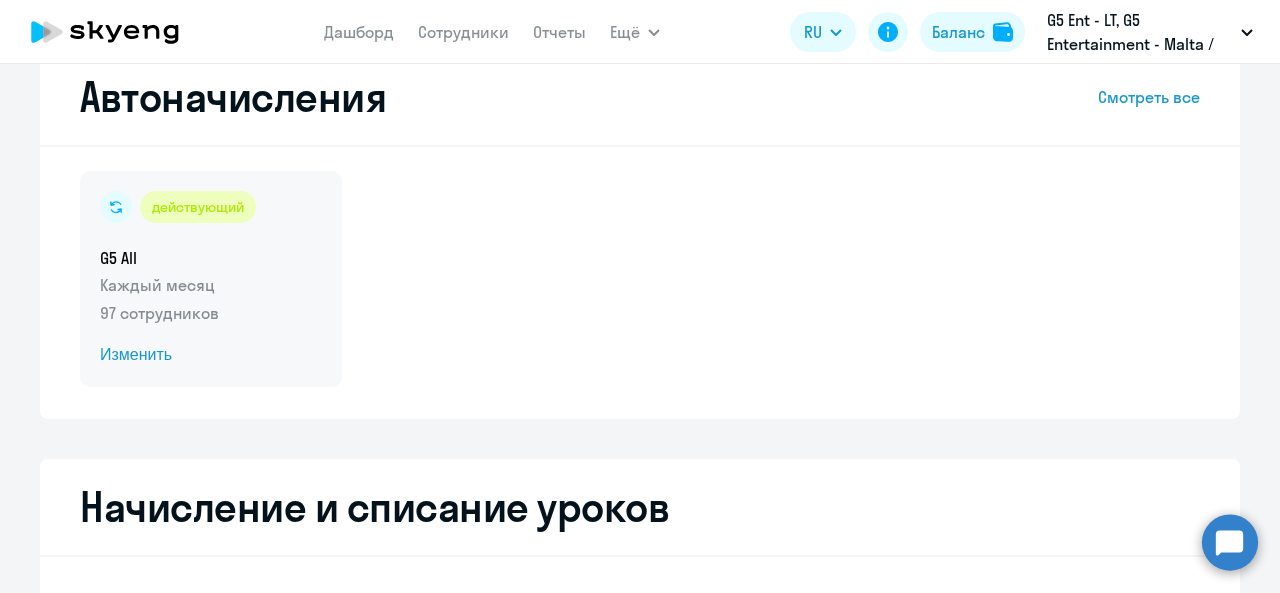 scroll, scrollTop: 40, scrollLeft: 0, axis: vertical 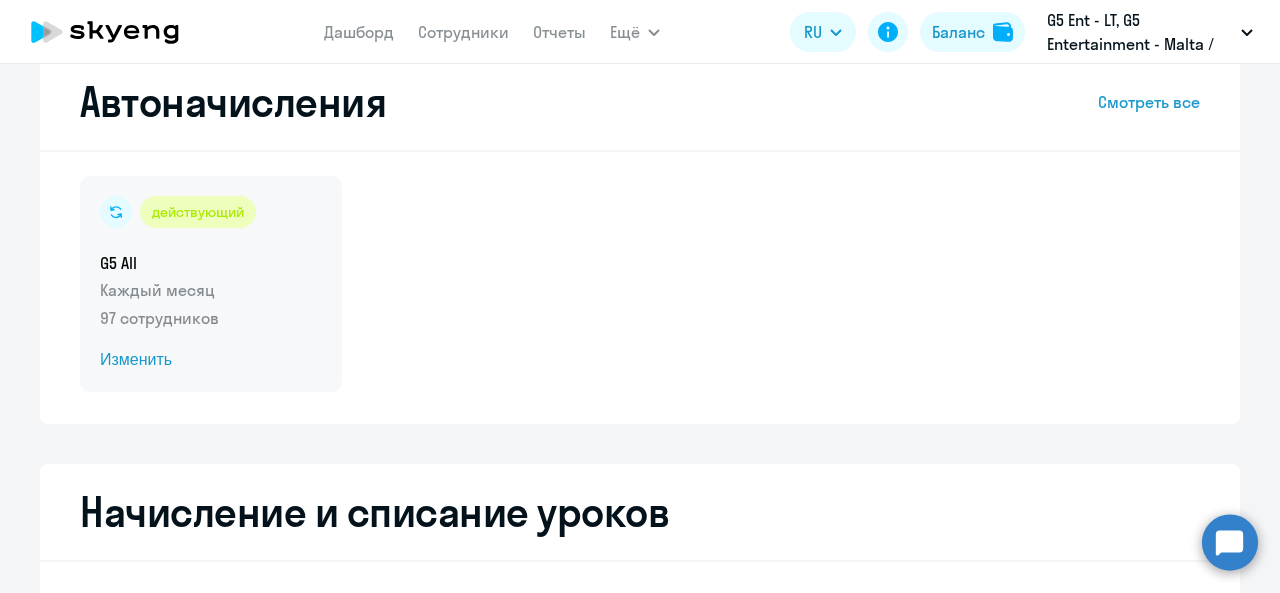click on "Изменить" 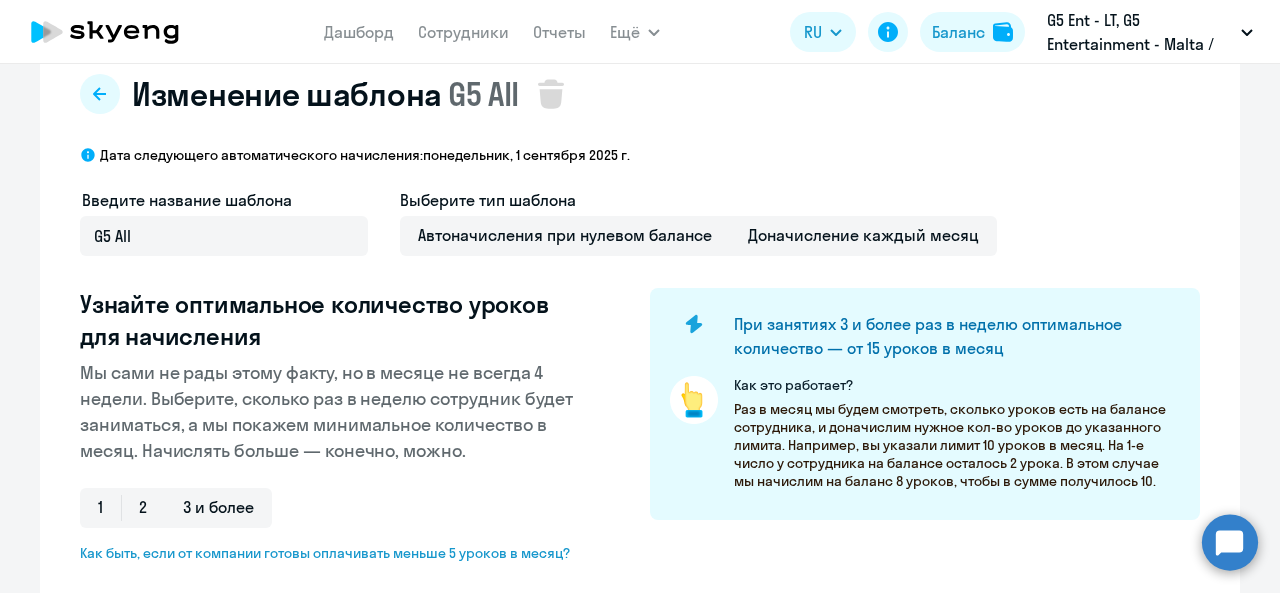 select on "10" 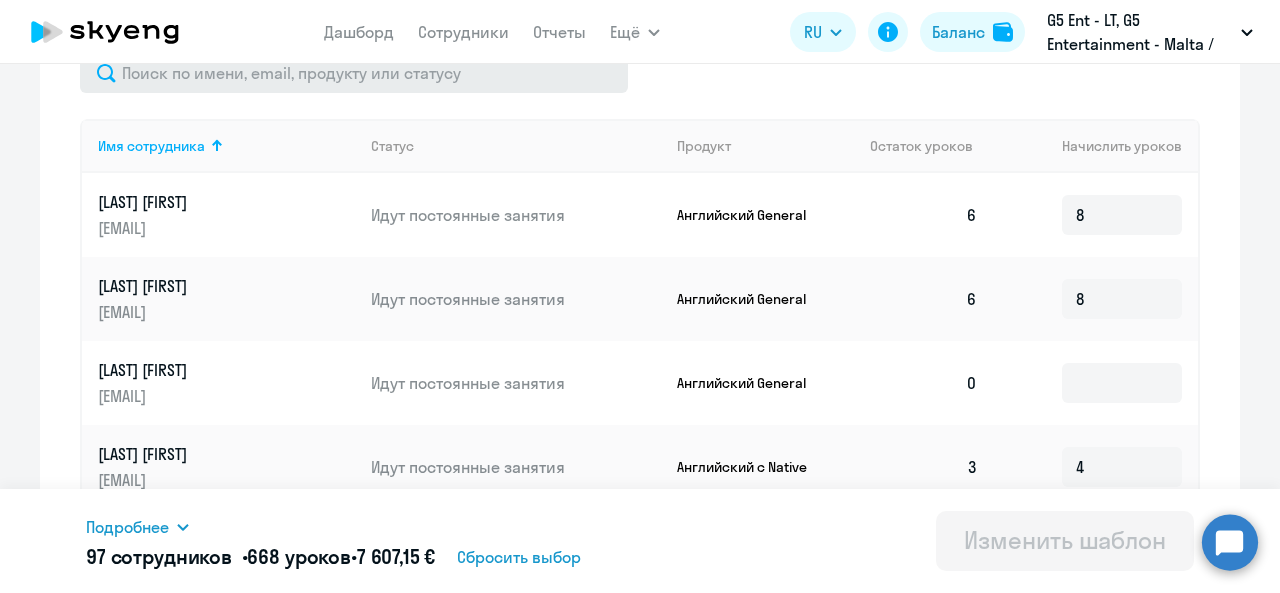 scroll, scrollTop: 593, scrollLeft: 0, axis: vertical 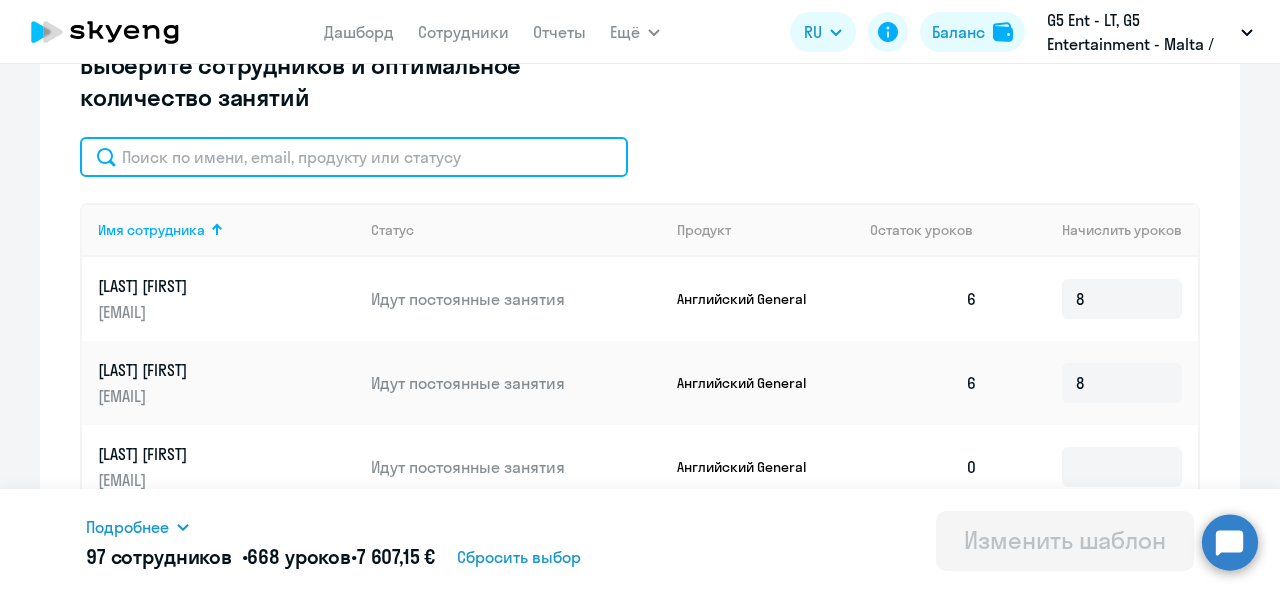 click 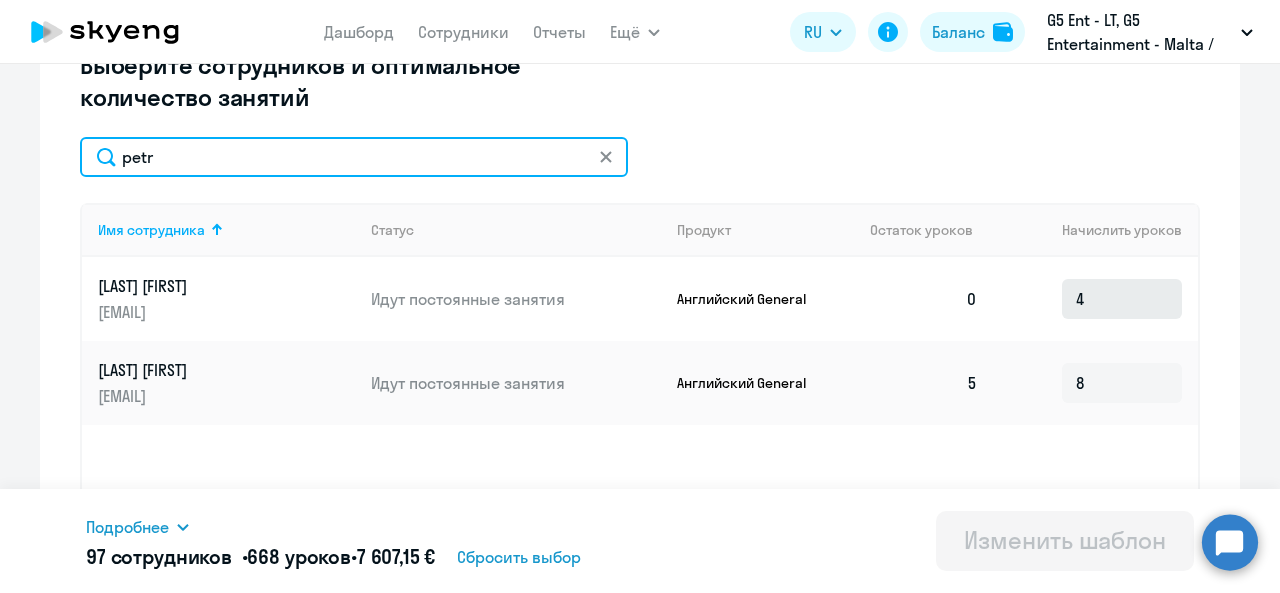 type on "petr" 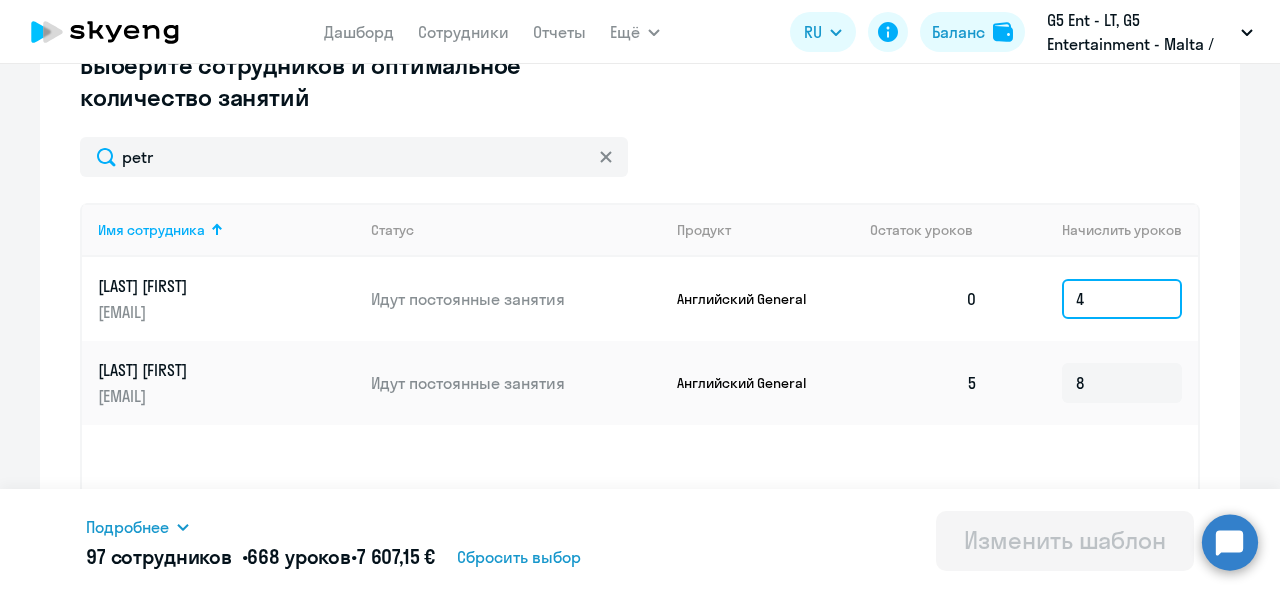 click on "4" 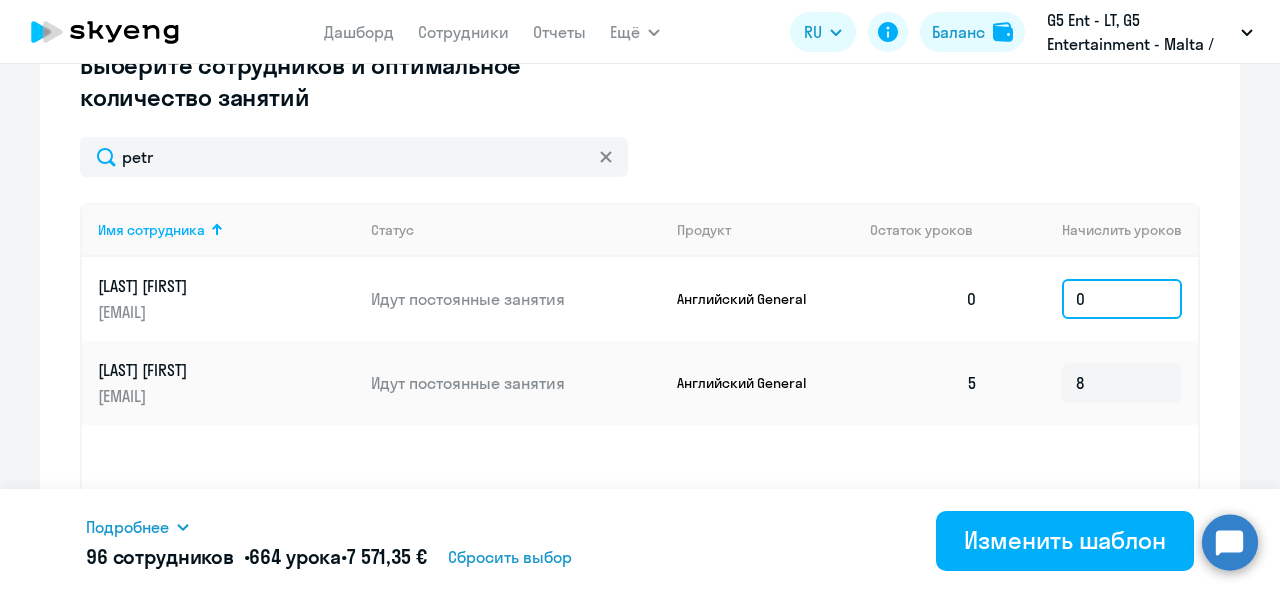 scroll, scrollTop: 670, scrollLeft: 0, axis: vertical 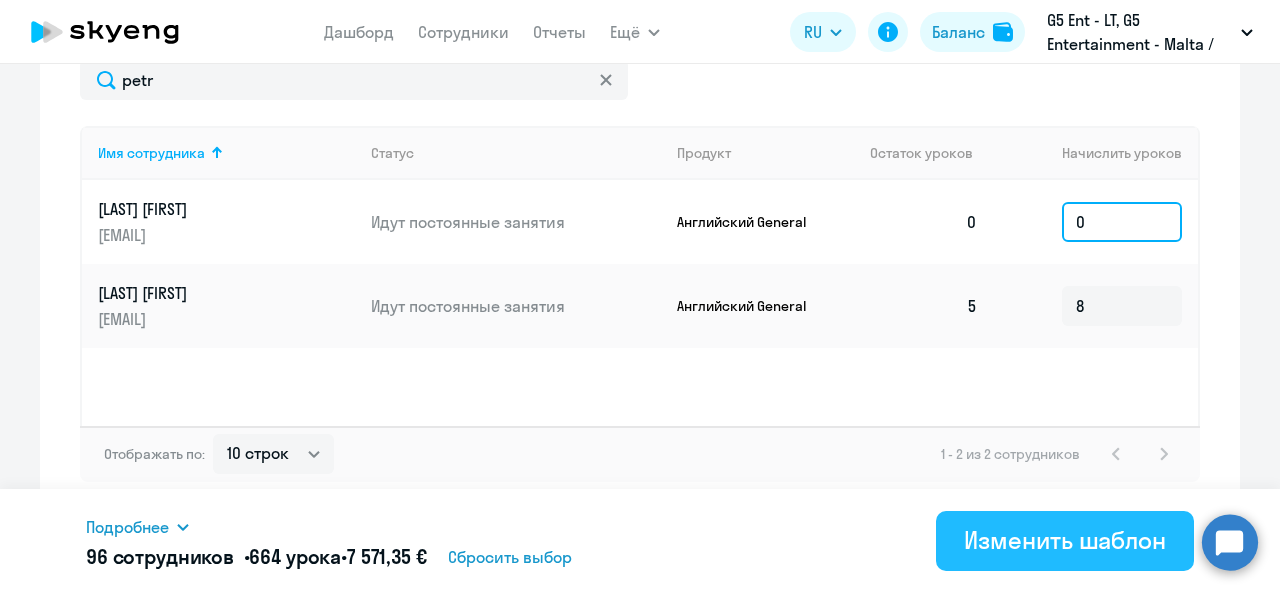 type on "0" 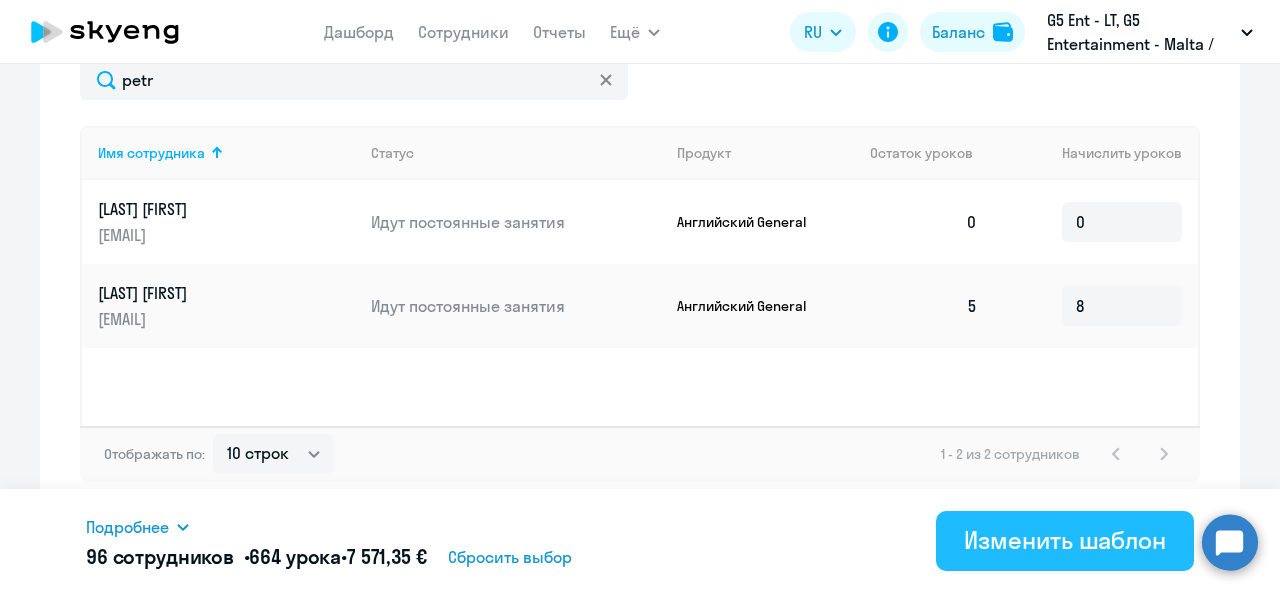 click on "Изменить шаблон" at bounding box center (1065, 540) 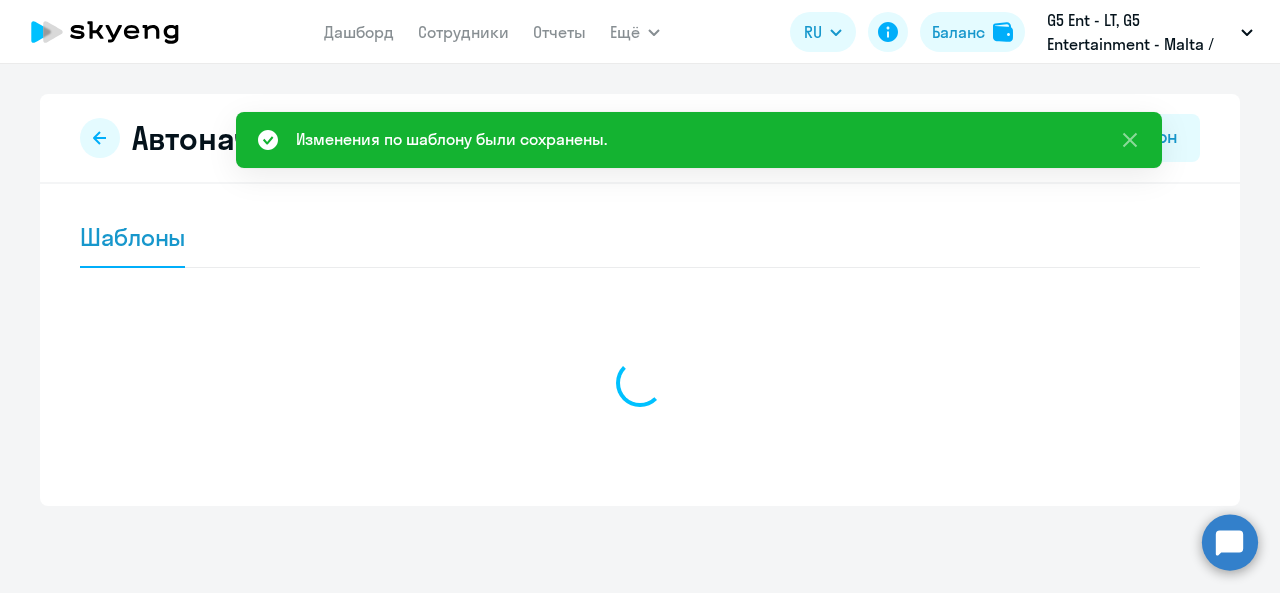 scroll, scrollTop: 0, scrollLeft: 0, axis: both 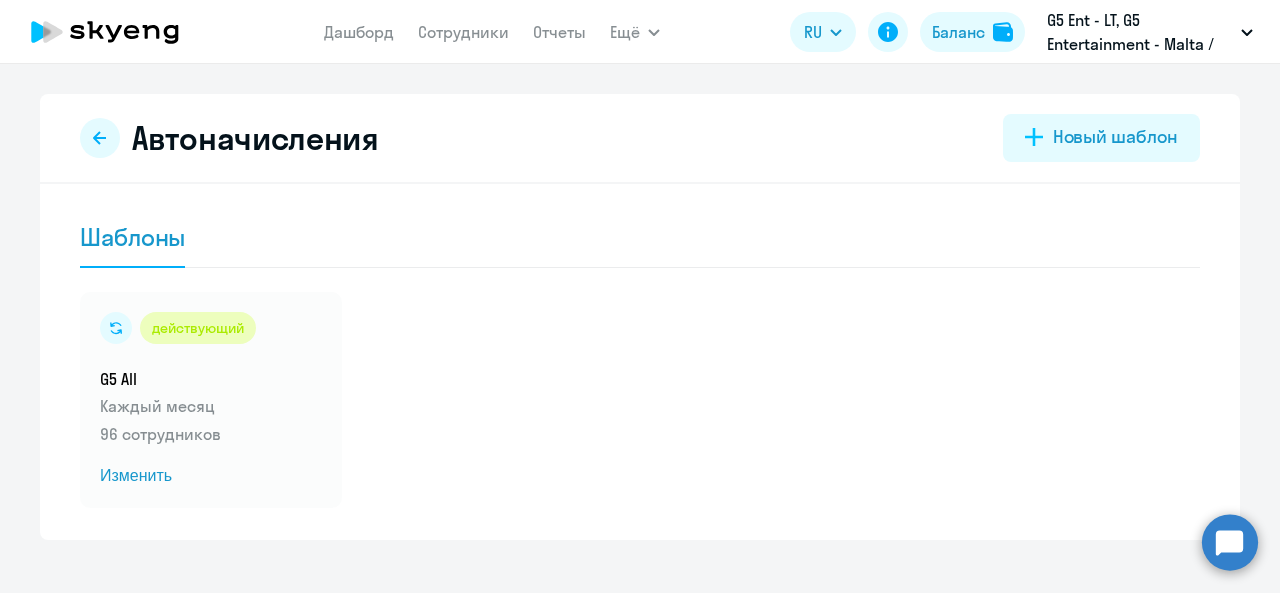 click on "Шаблоны" 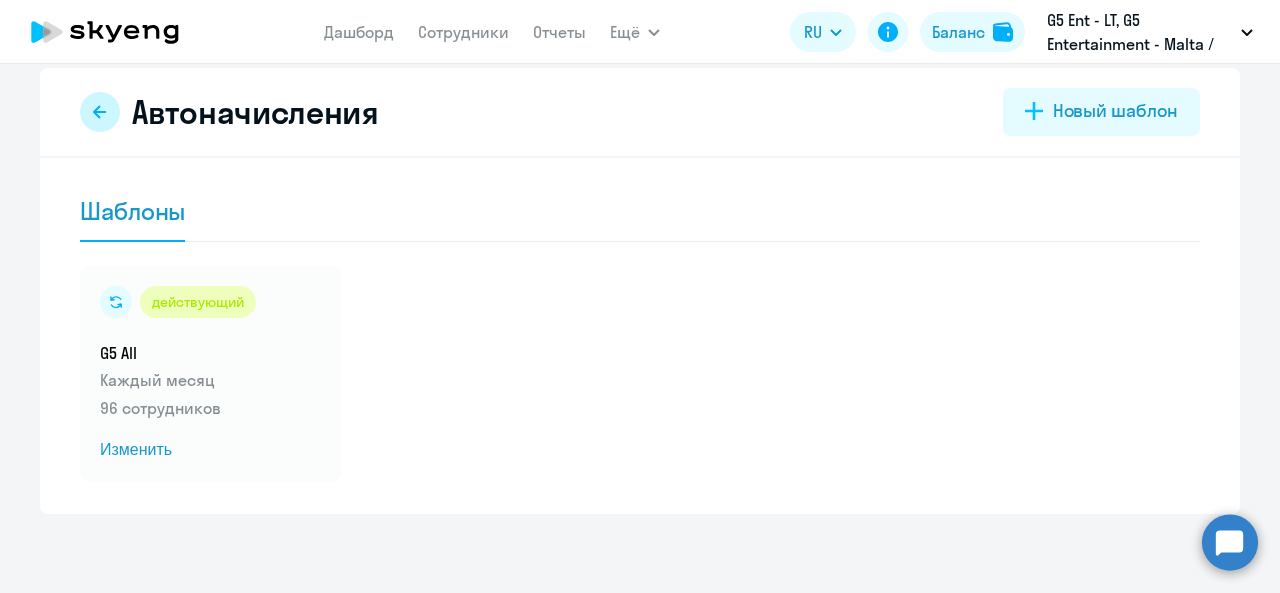 click 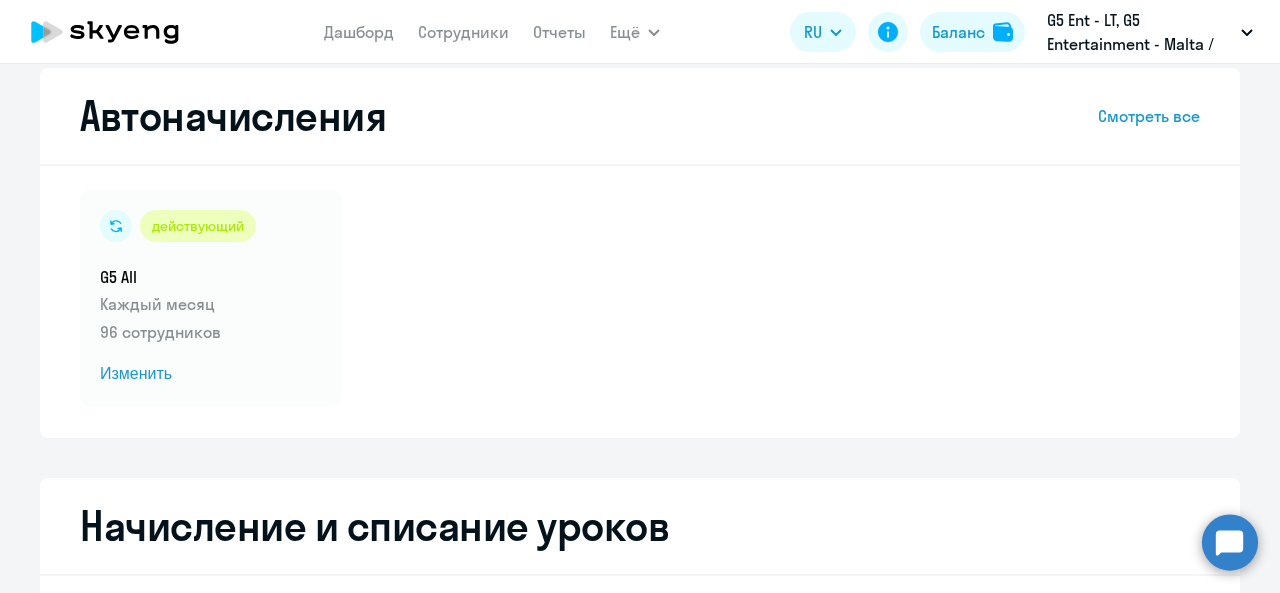 scroll, scrollTop: 492, scrollLeft: 0, axis: vertical 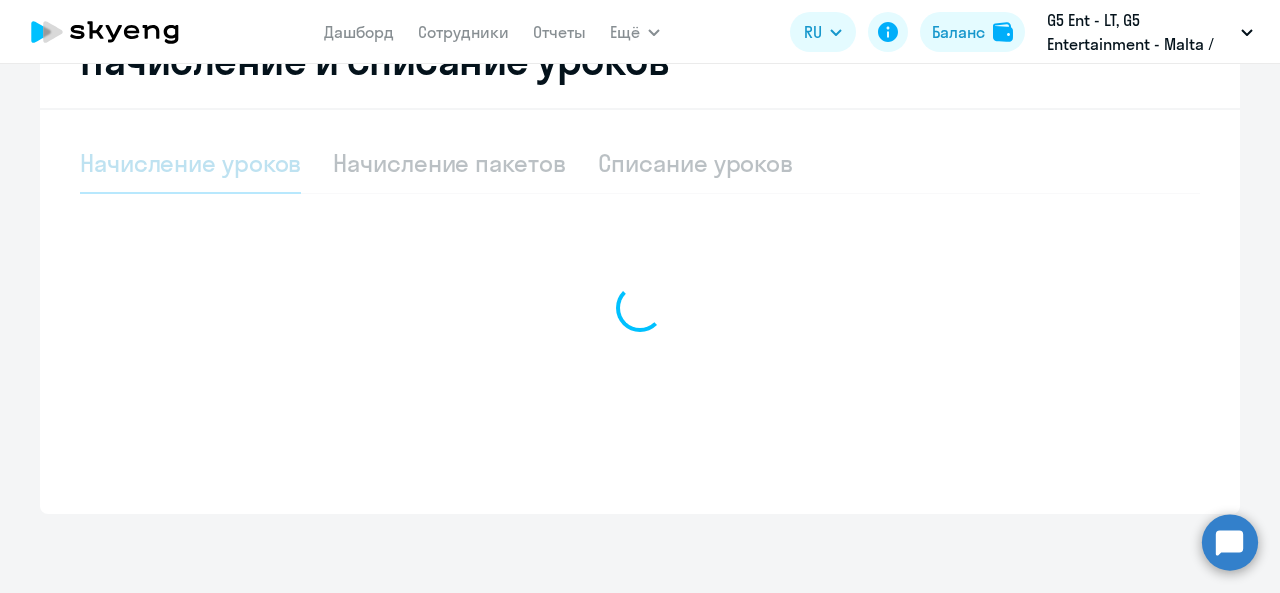 select on "10" 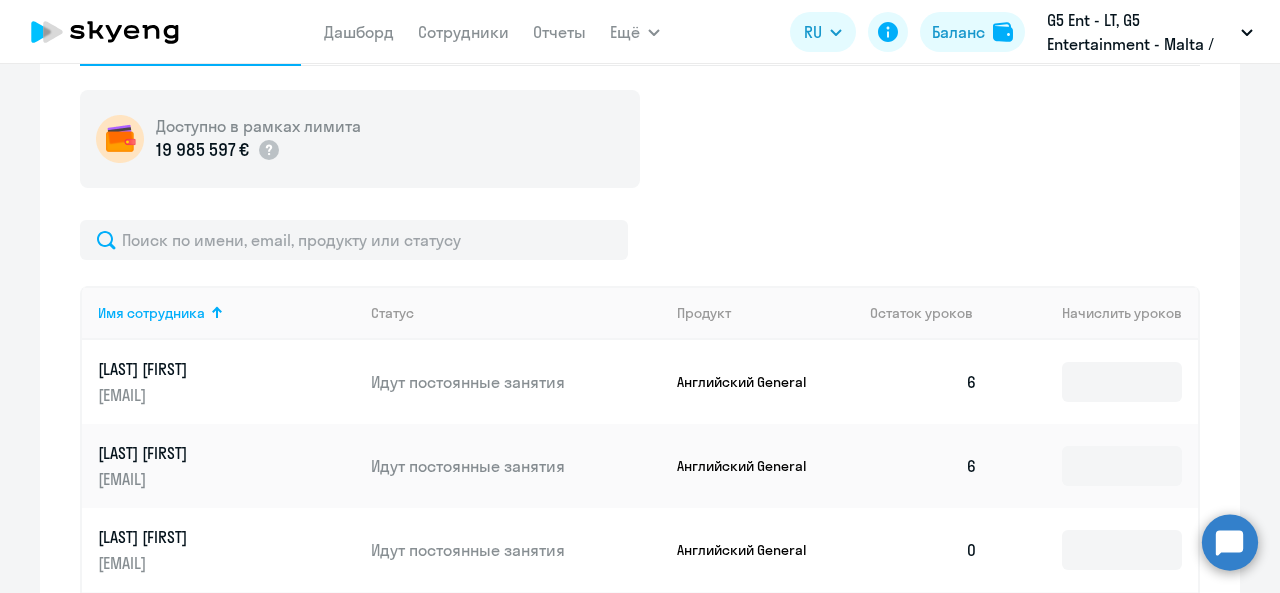 scroll, scrollTop: 628, scrollLeft: 0, axis: vertical 